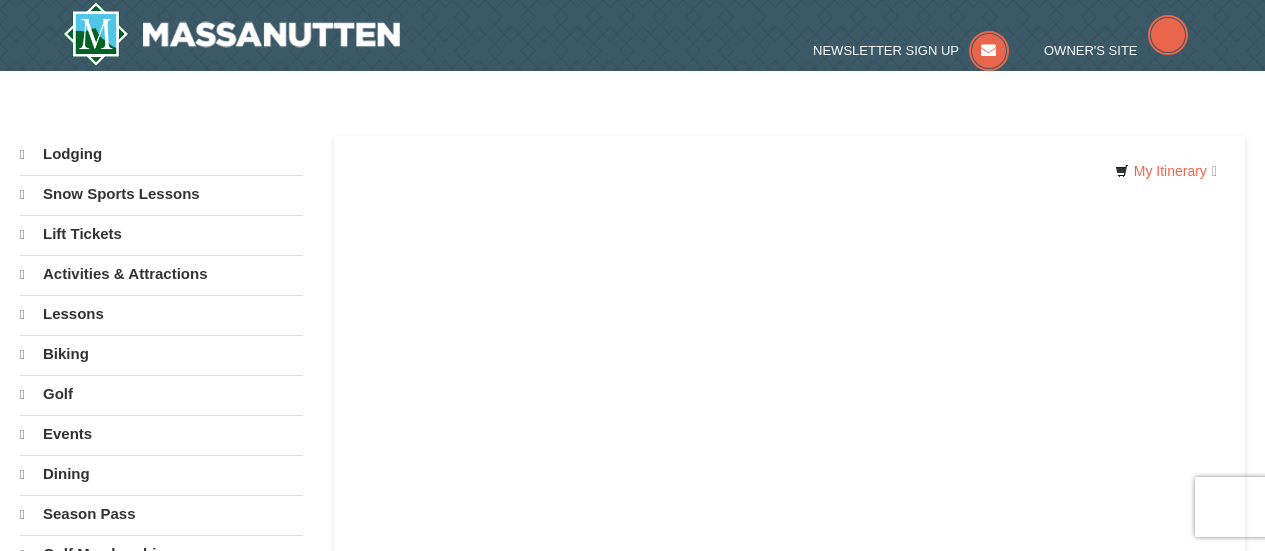 scroll, scrollTop: 0, scrollLeft: 0, axis: both 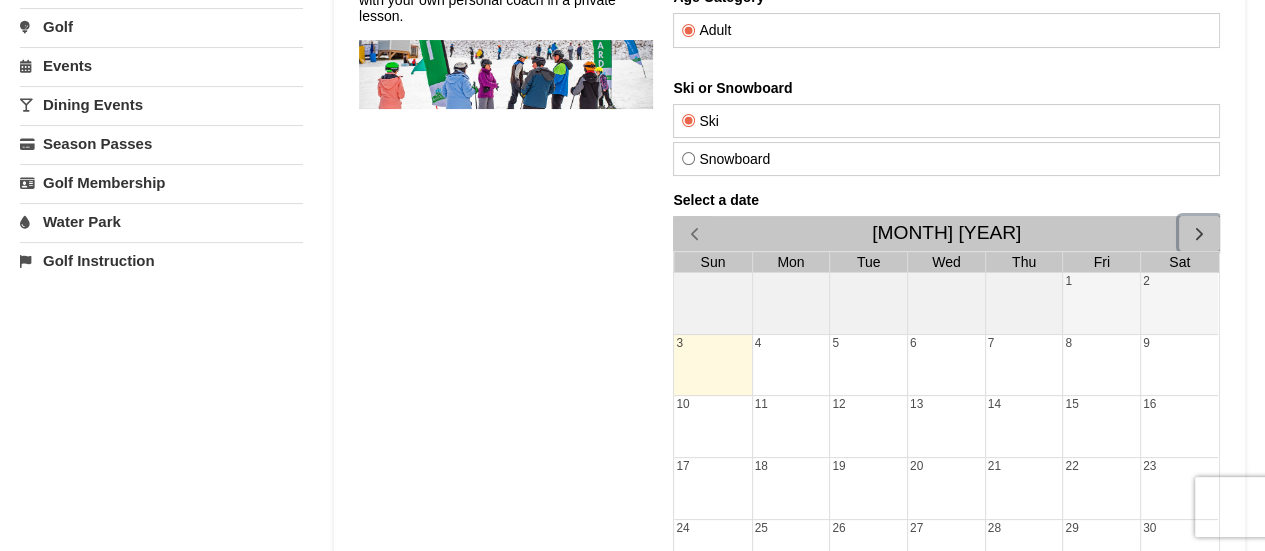click at bounding box center (1199, 233) 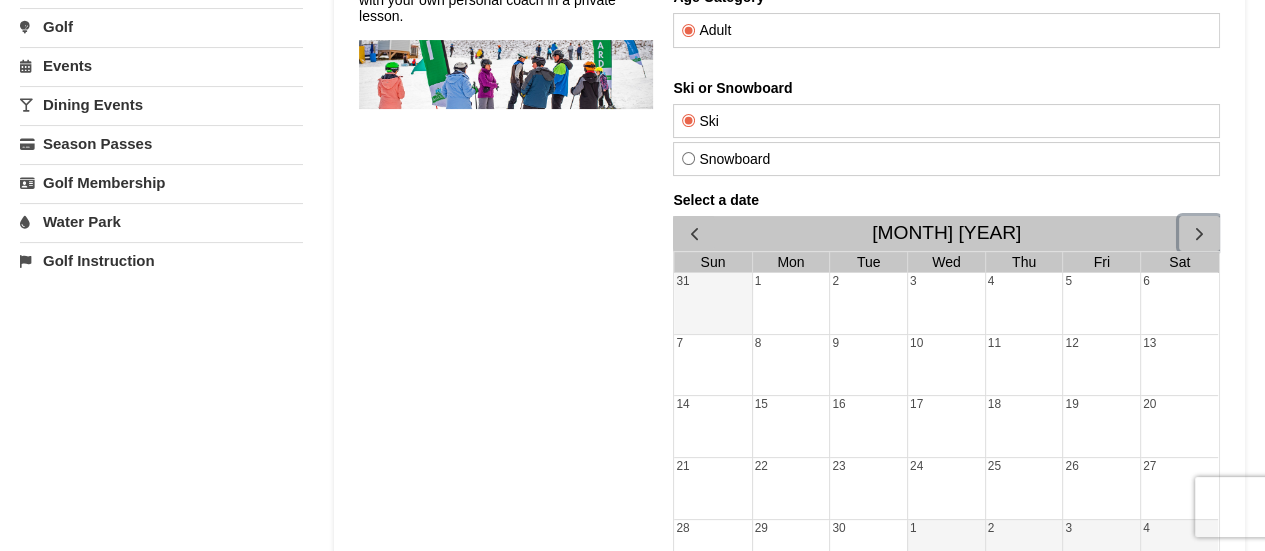 click at bounding box center [1199, 233] 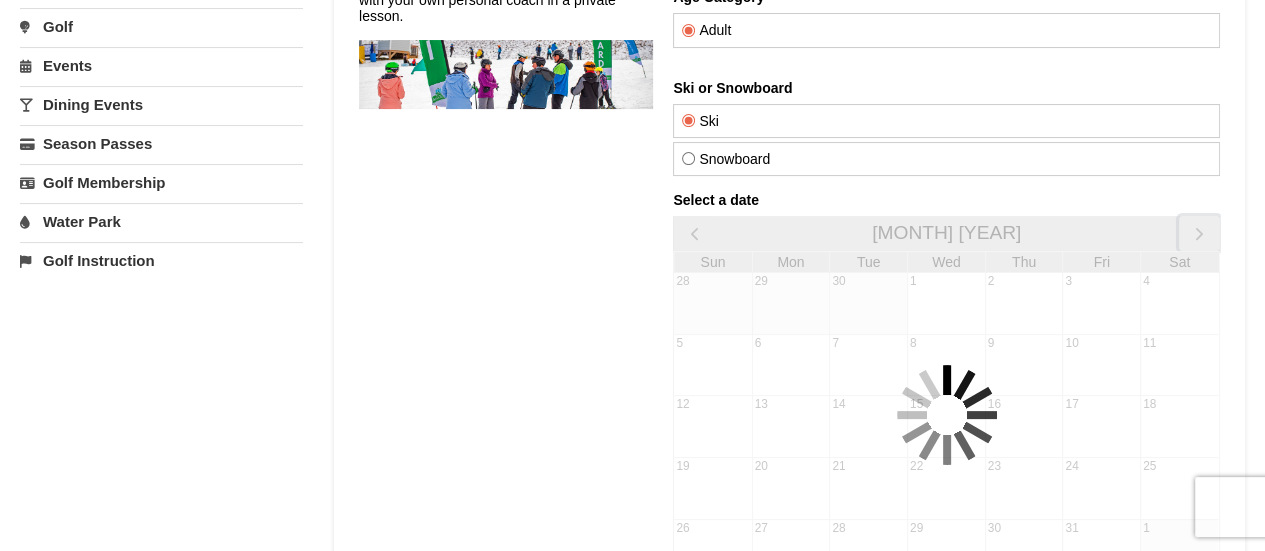 click at bounding box center (1199, 233) 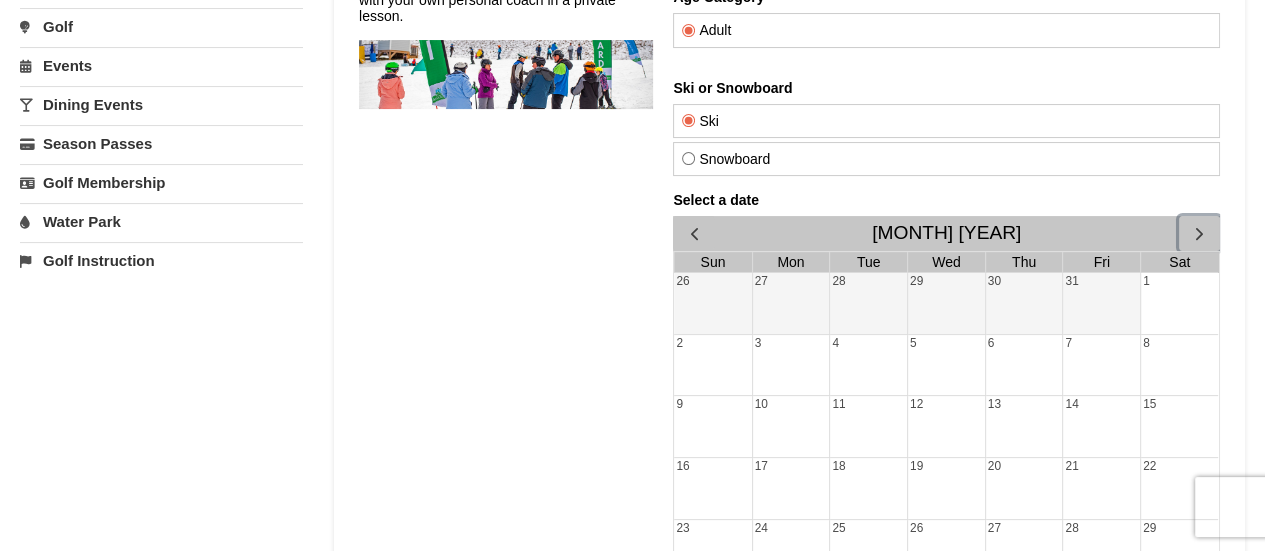 click at bounding box center (1199, 233) 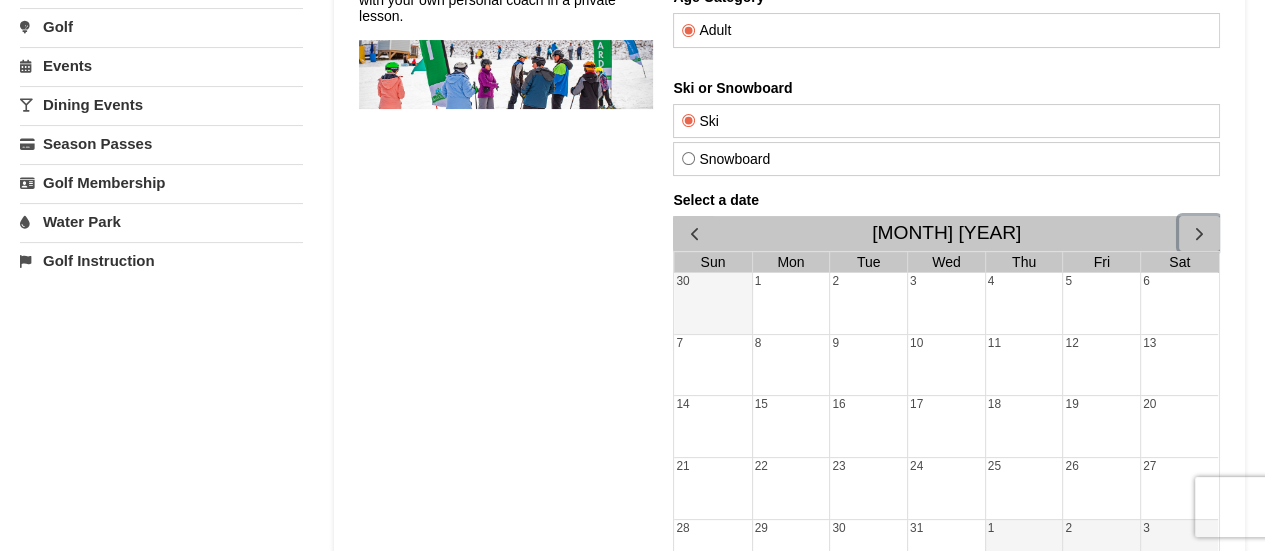 scroll, scrollTop: 0, scrollLeft: 0, axis: both 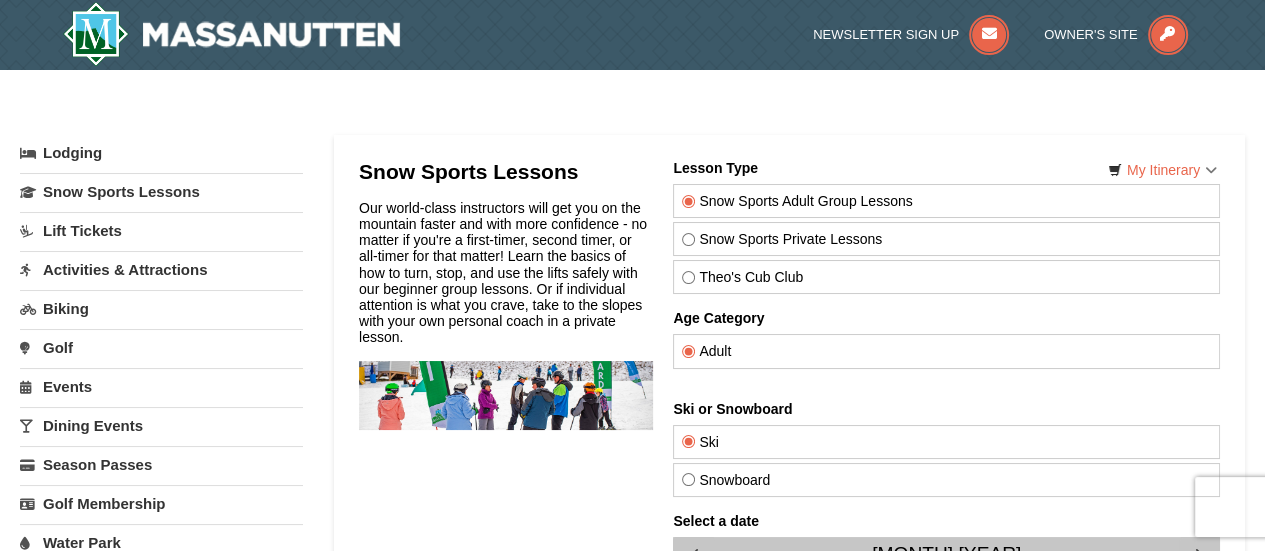 click on "Lodging" at bounding box center (161, 153) 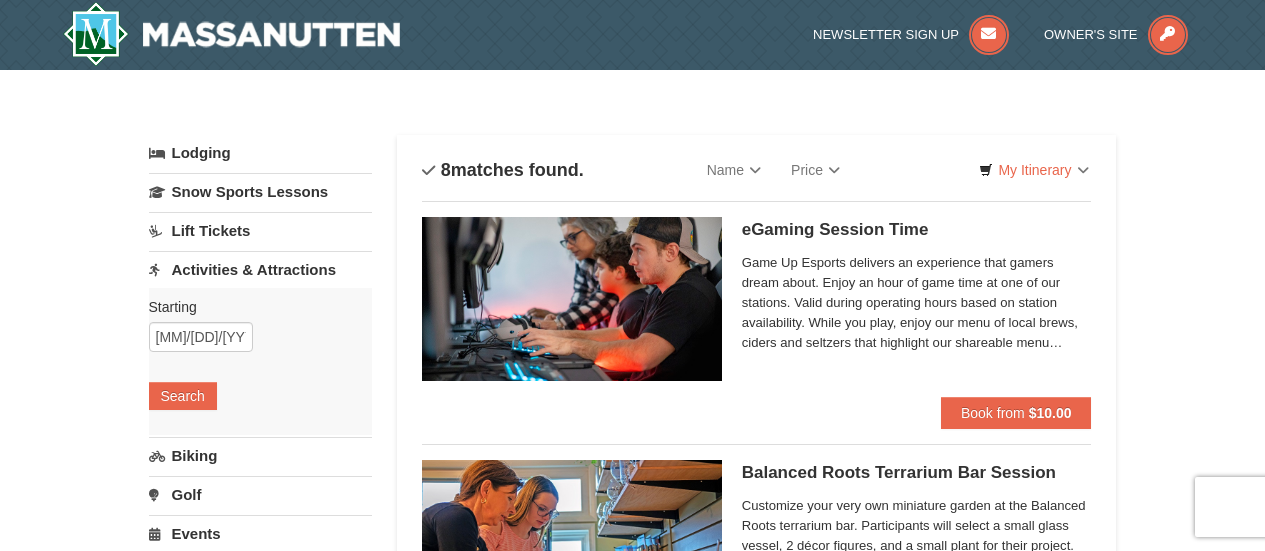 scroll, scrollTop: 0, scrollLeft: 0, axis: both 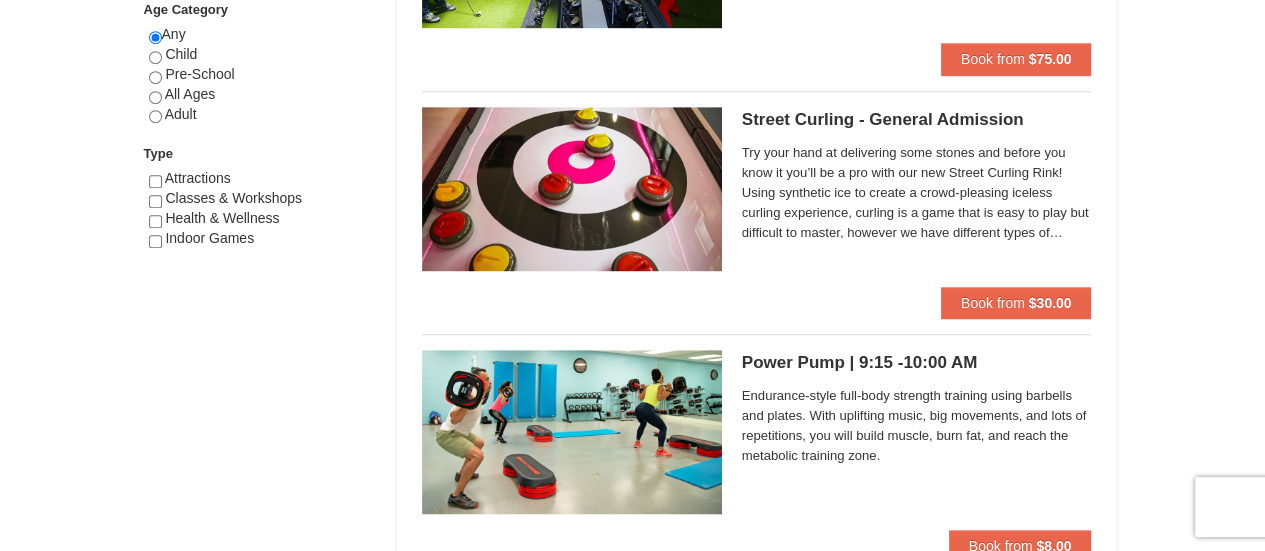 click on "Snow Sports Lessons" at bounding box center (260, -892) 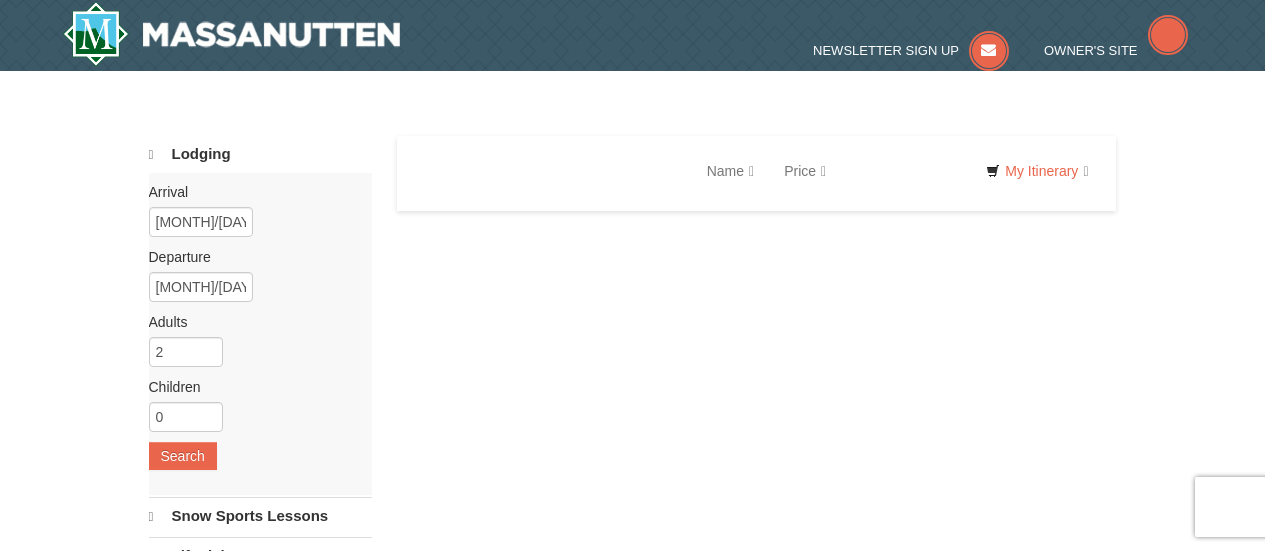 scroll, scrollTop: 0, scrollLeft: 0, axis: both 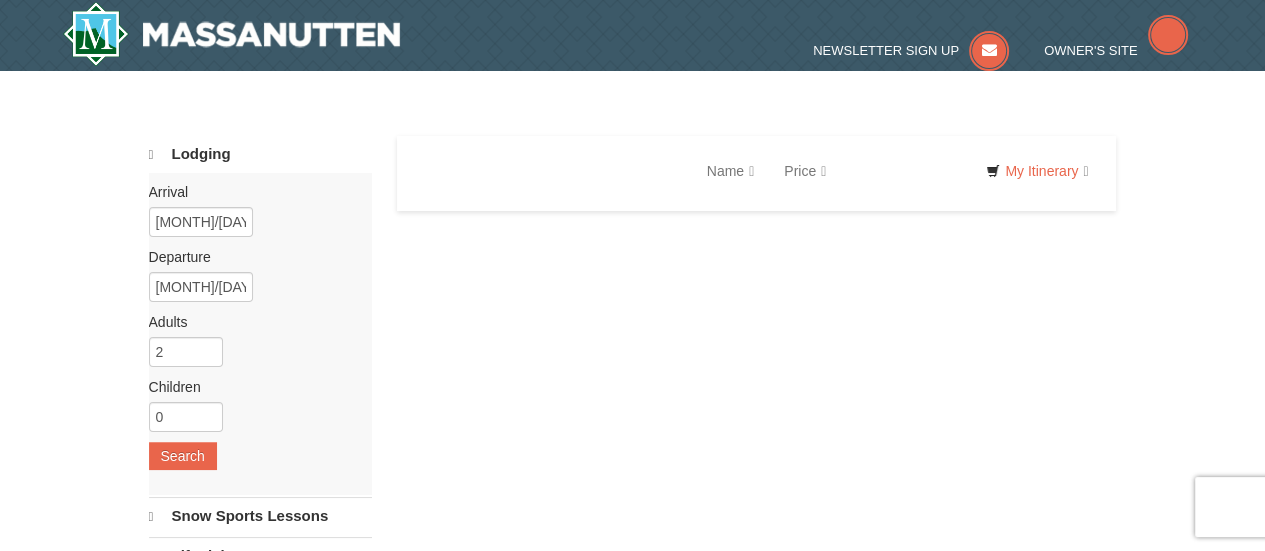 select on "8" 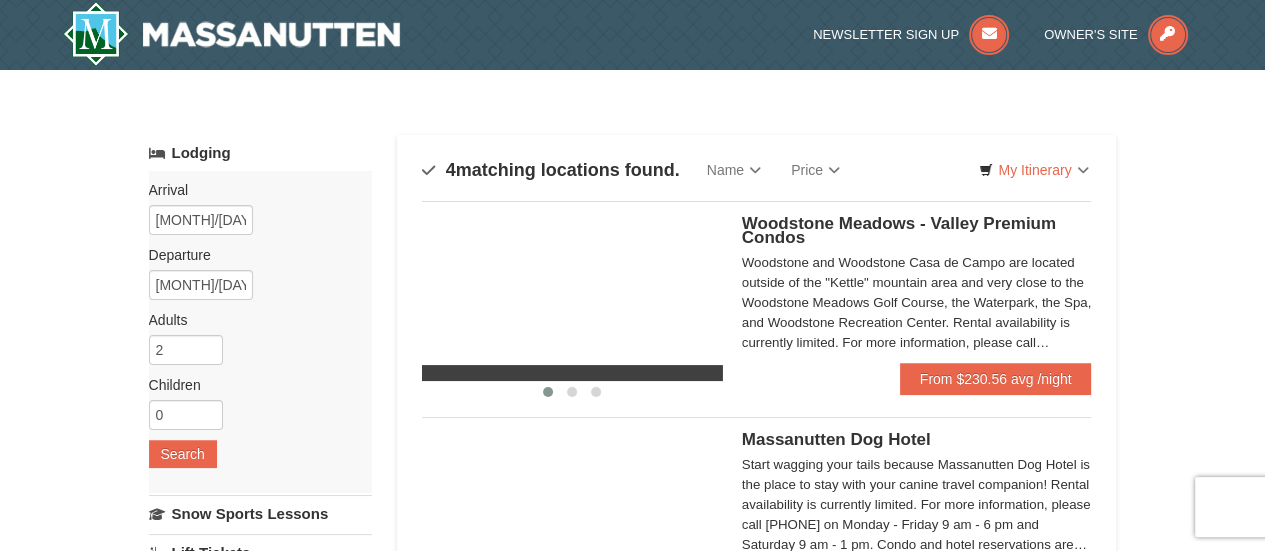 scroll, scrollTop: 0, scrollLeft: 0, axis: both 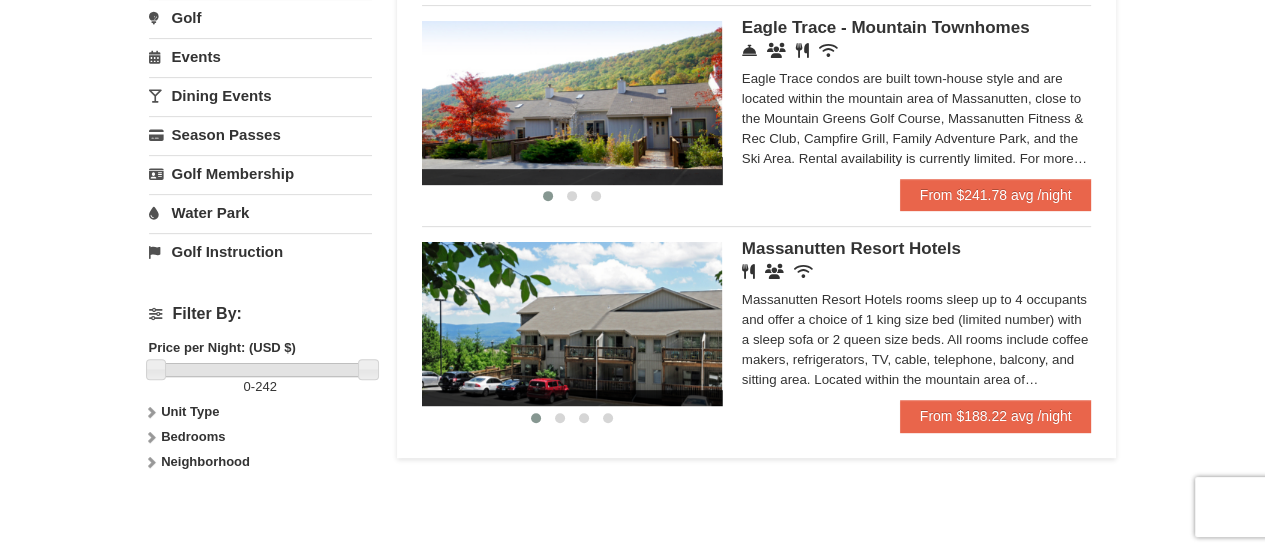 drag, startPoint x: 1279, startPoint y: 32, endPoint x: 1224, endPoint y: 230, distance: 205.49696 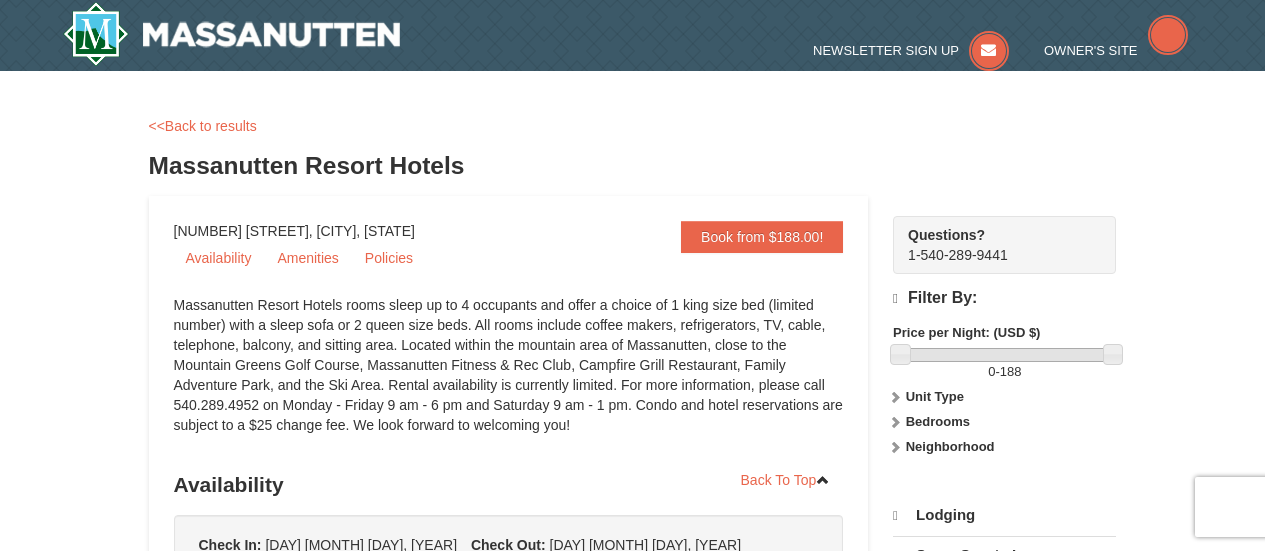 scroll, scrollTop: 0, scrollLeft: 0, axis: both 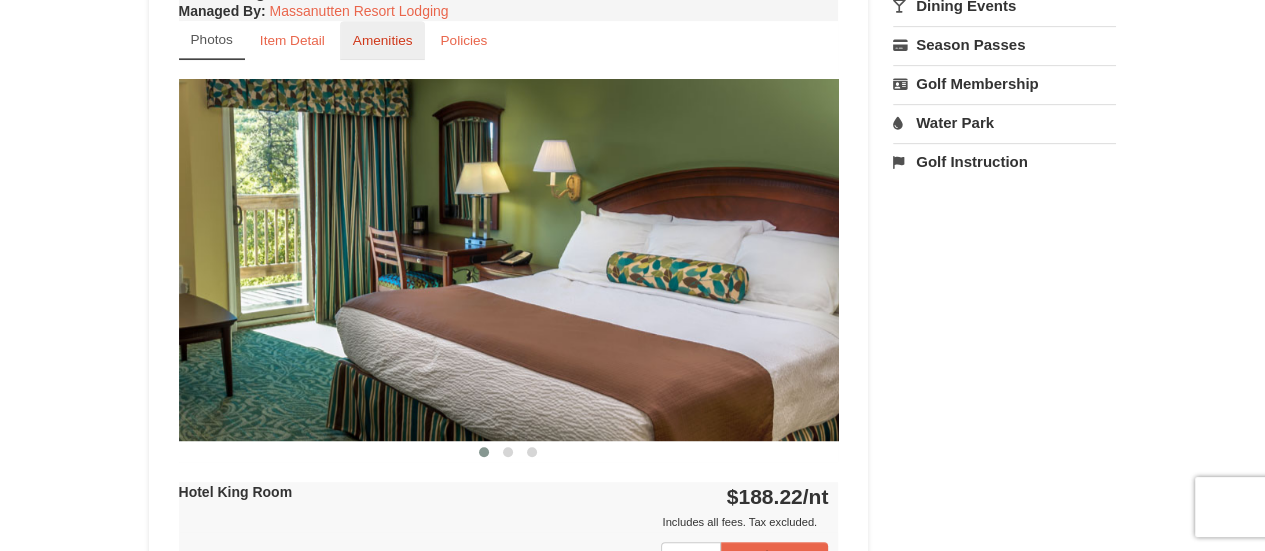 click on "Amenities" at bounding box center [383, 40] 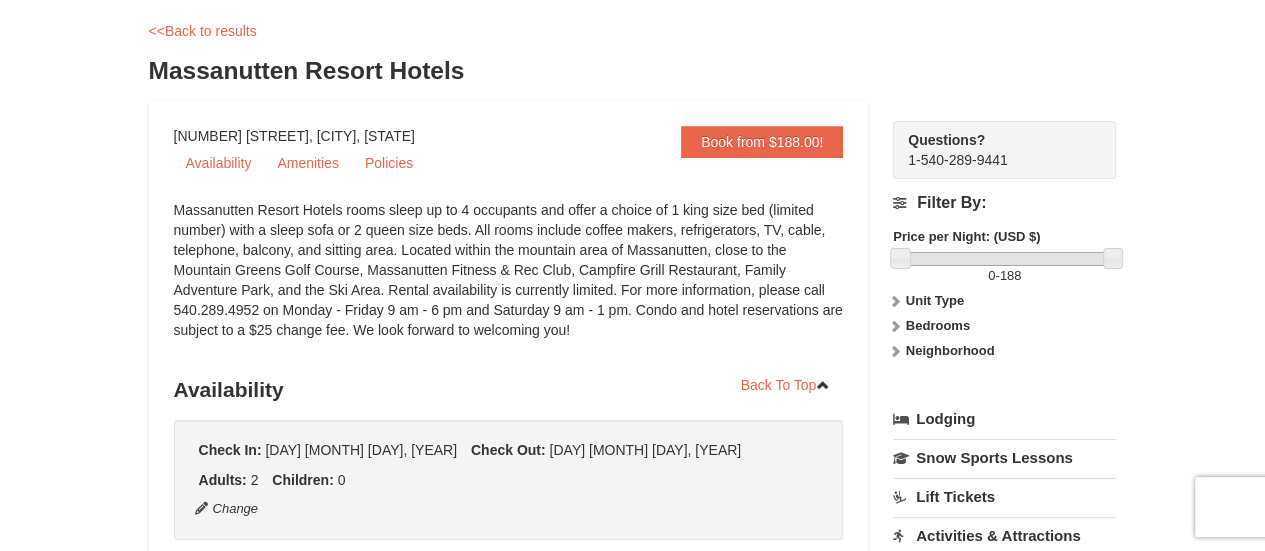scroll, scrollTop: 77, scrollLeft: 0, axis: vertical 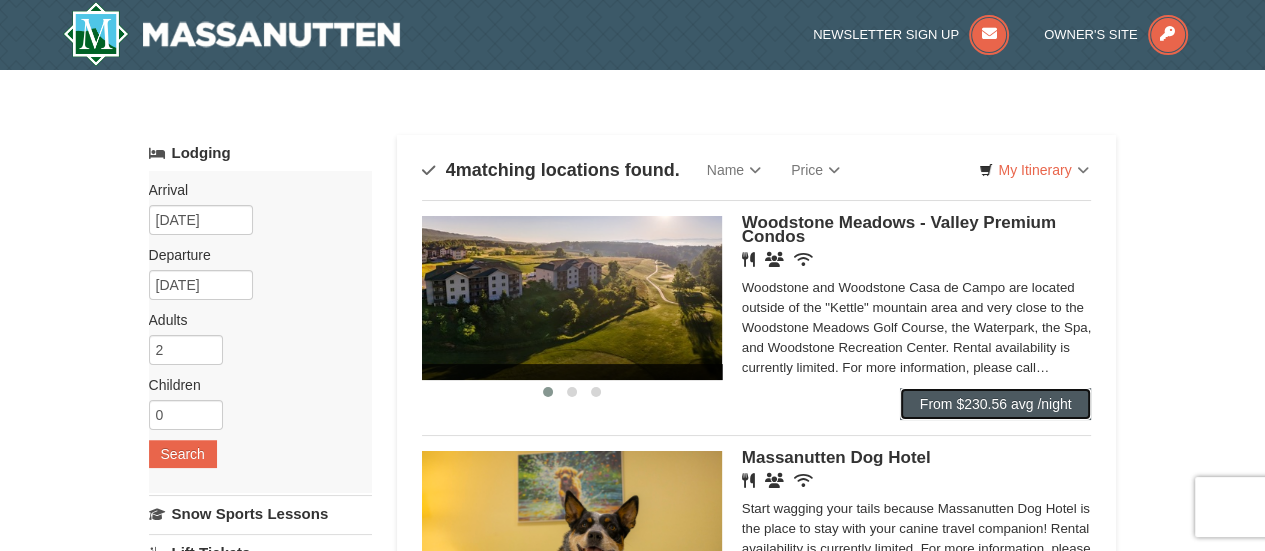 click on "From $230.56 avg /night" at bounding box center (996, 404) 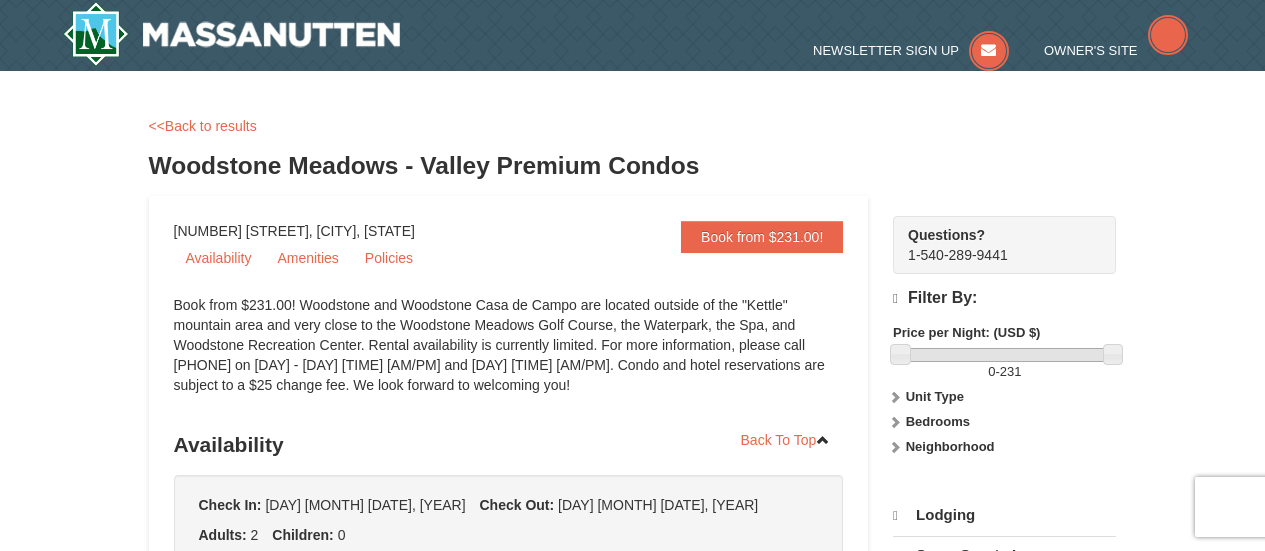 scroll, scrollTop: 0, scrollLeft: 0, axis: both 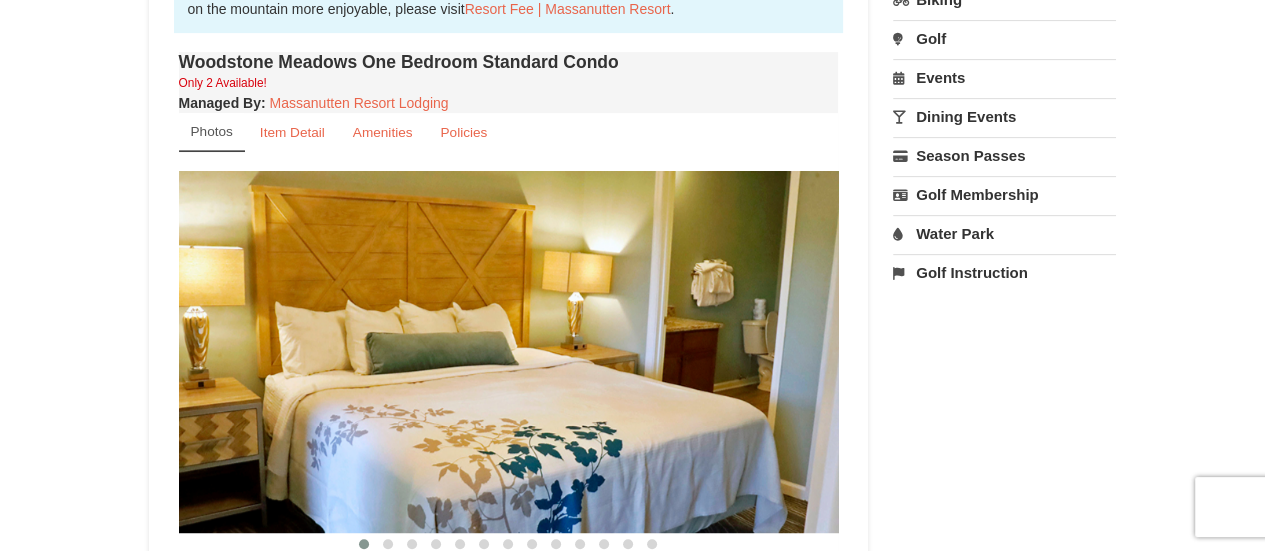 drag, startPoint x: 1279, startPoint y: 102, endPoint x: 1279, endPoint y: 251, distance: 149 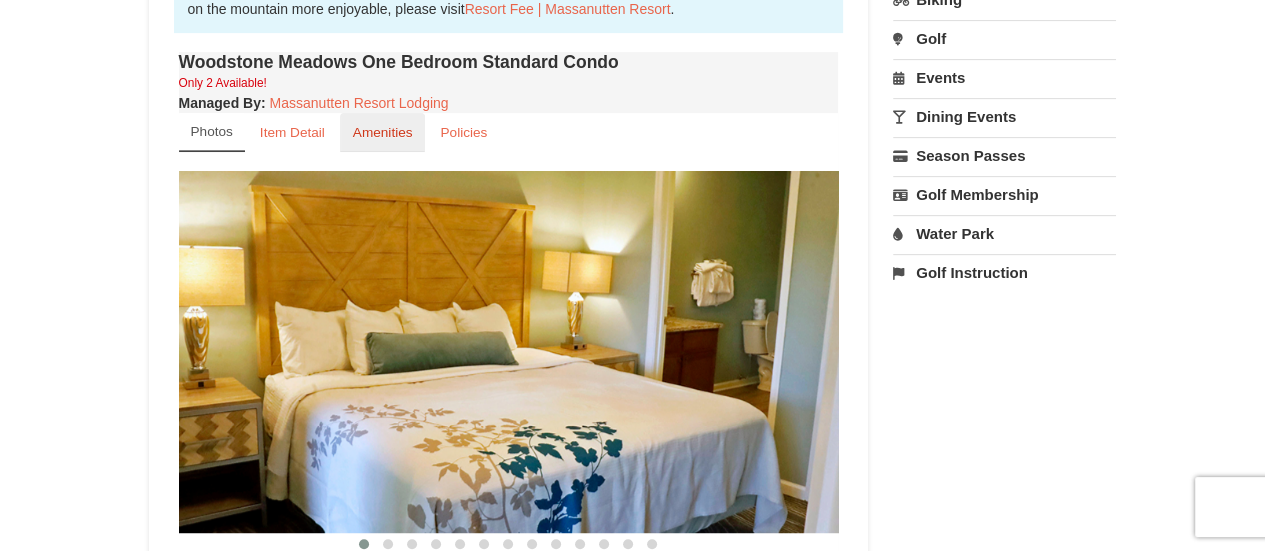 click on "Amenities" at bounding box center [383, 132] 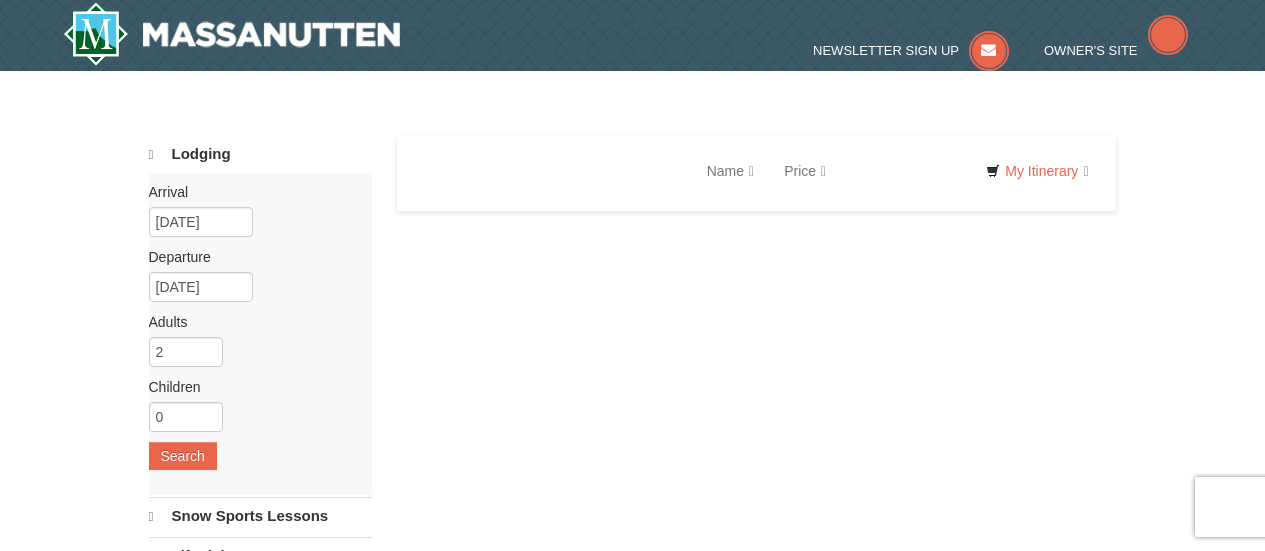 scroll, scrollTop: 0, scrollLeft: 0, axis: both 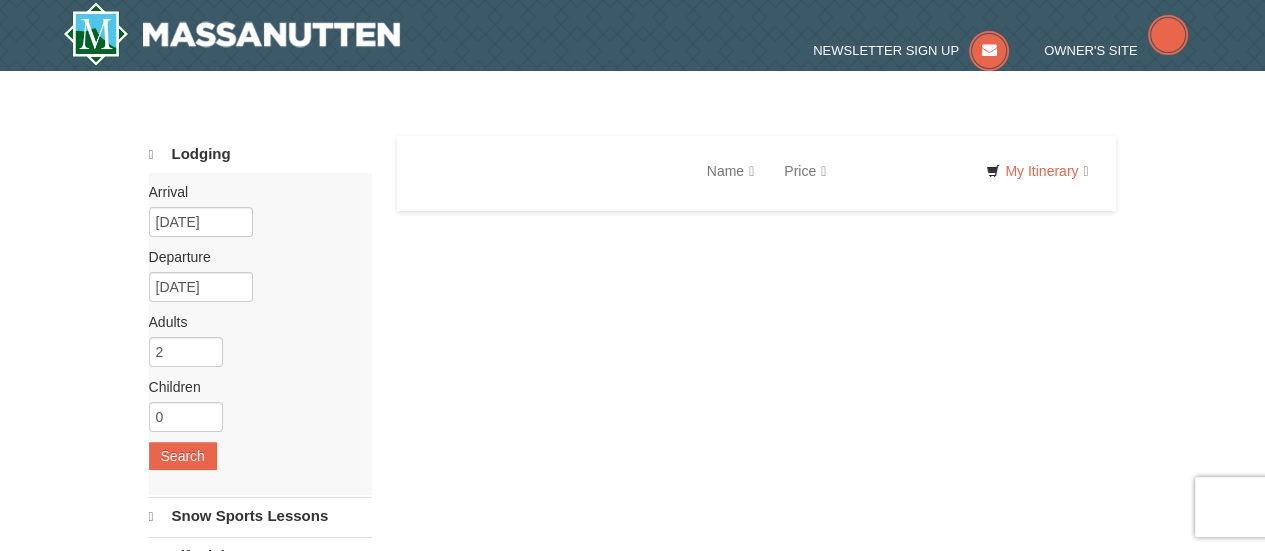 select on "8" 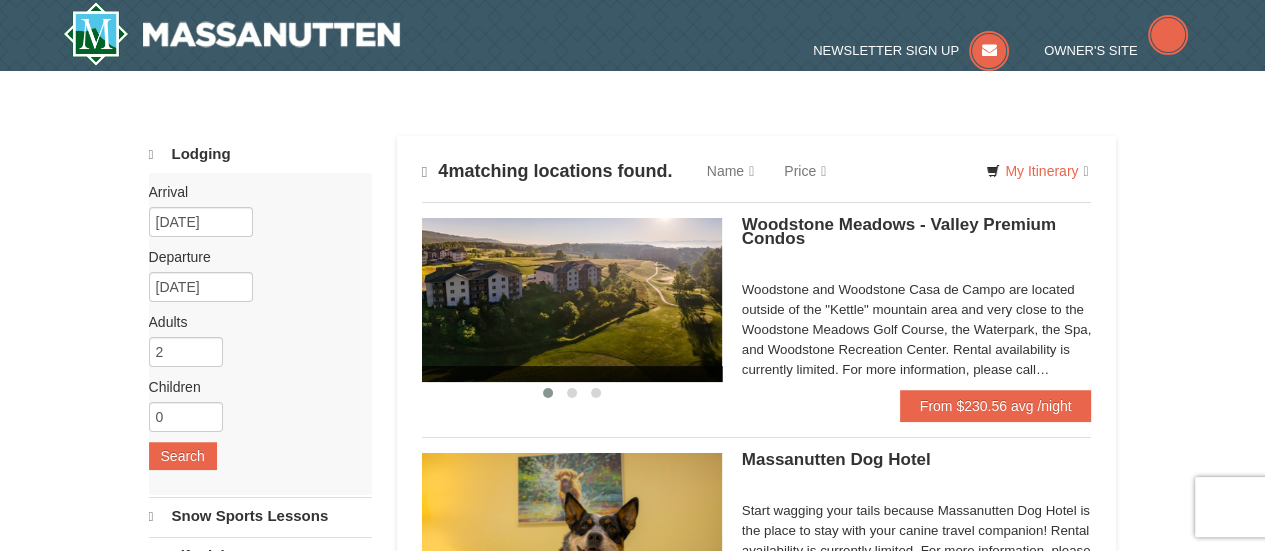 scroll, scrollTop: 0, scrollLeft: 0, axis: both 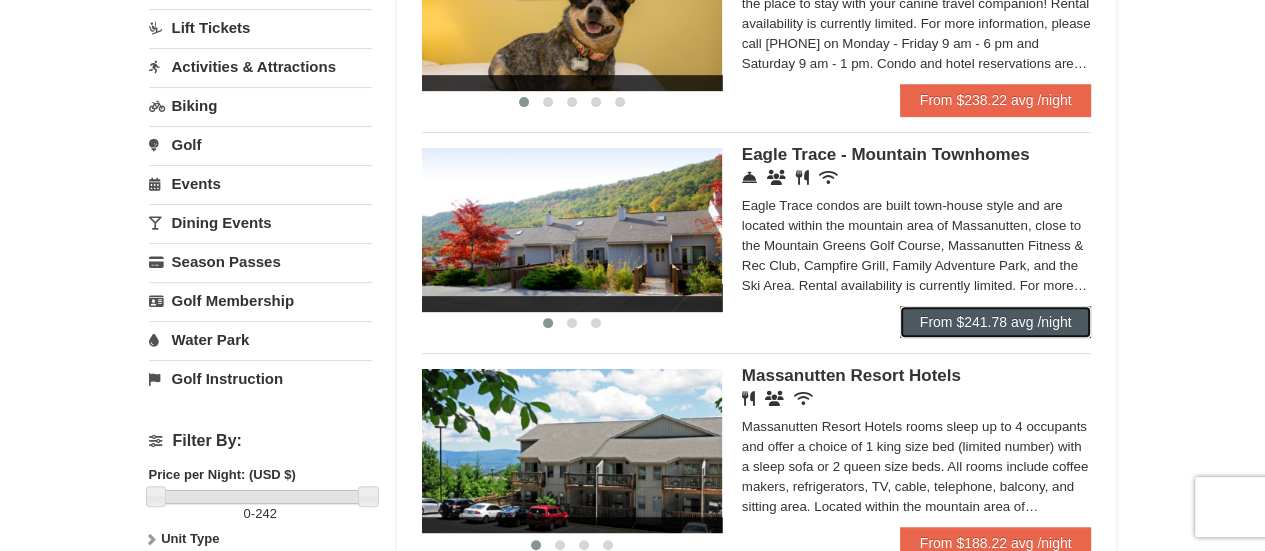 click on "From $241.78 avg /night" at bounding box center [996, 322] 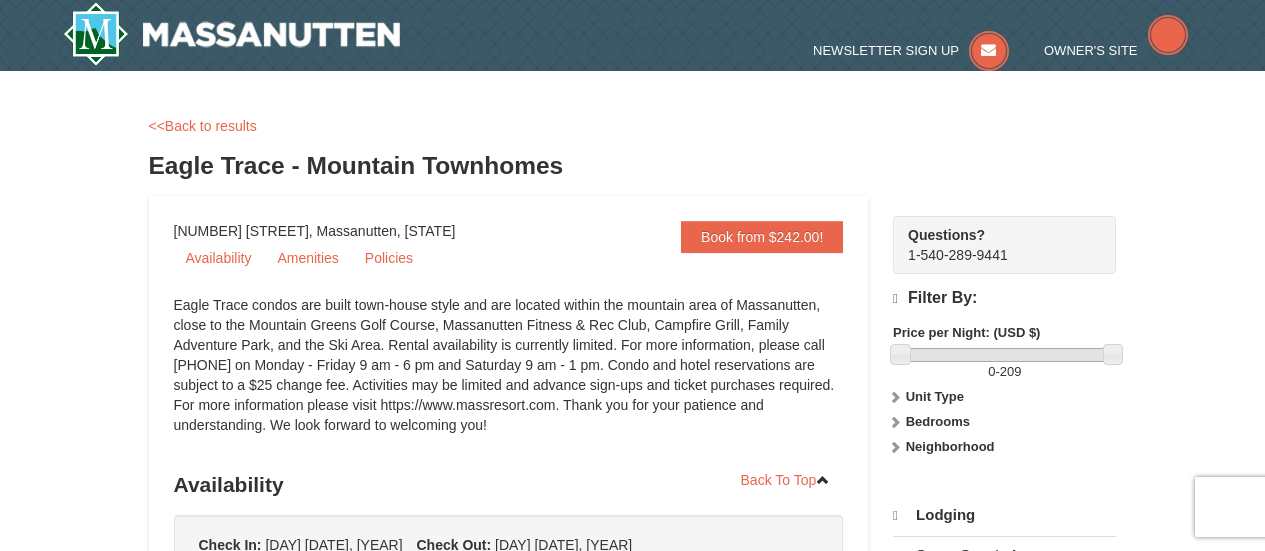 scroll, scrollTop: 0, scrollLeft: 0, axis: both 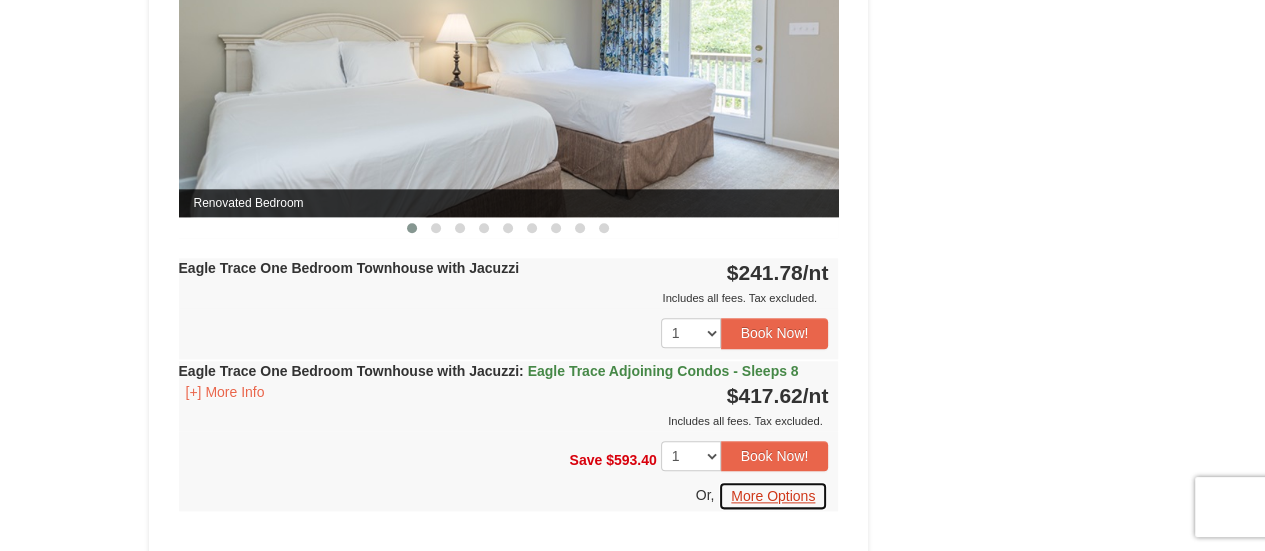 click on "More Options" at bounding box center [773, 496] 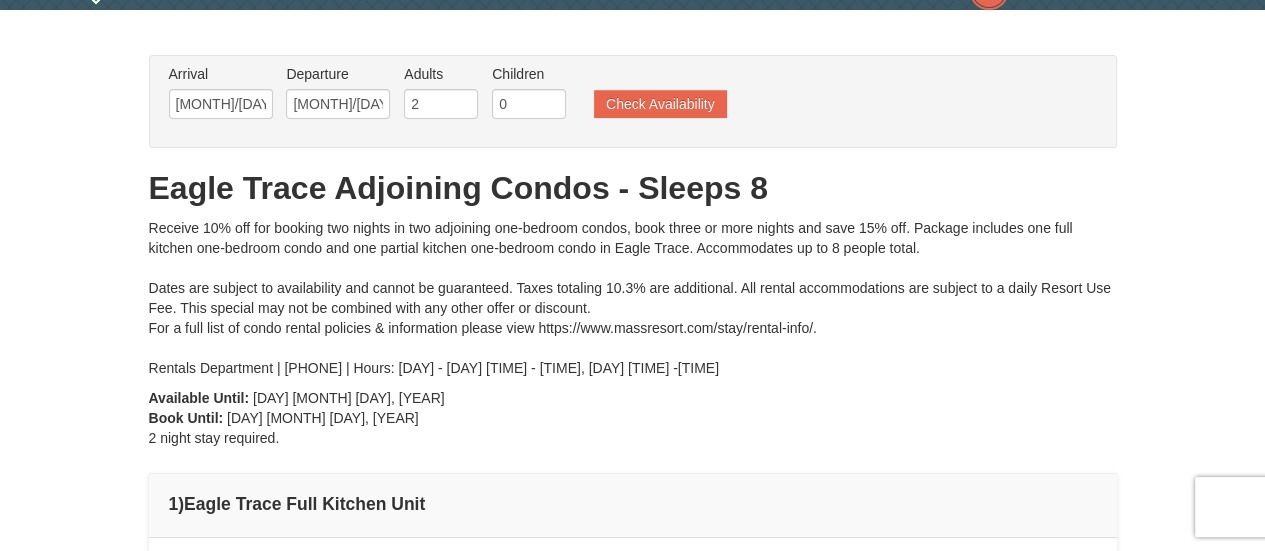 scroll, scrollTop: 0, scrollLeft: 0, axis: both 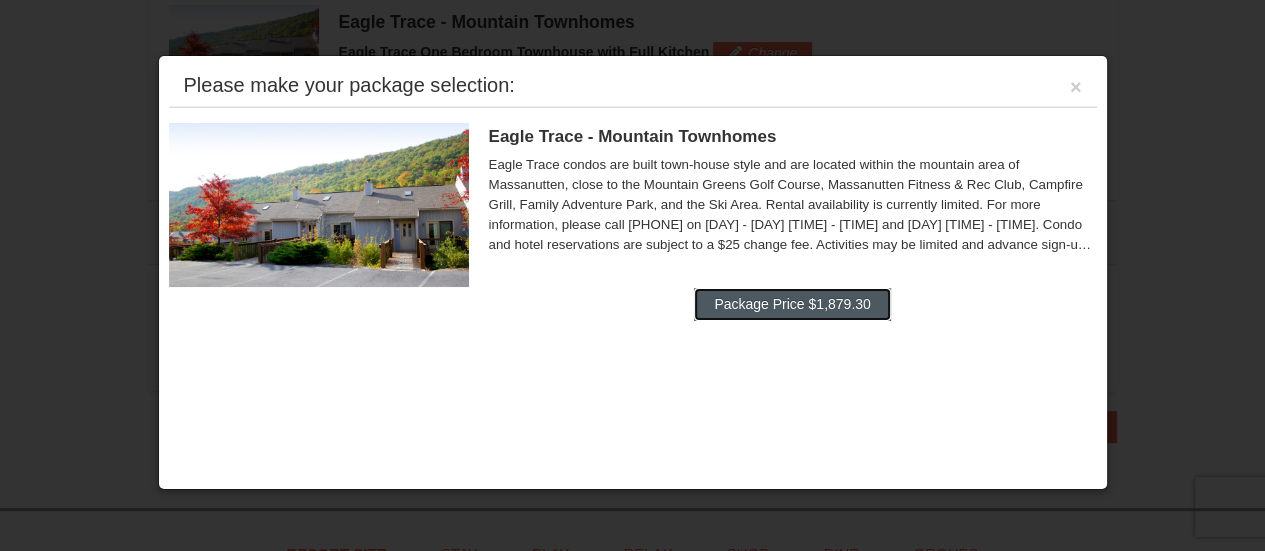click on "Package Price $1,879.30" at bounding box center [792, 304] 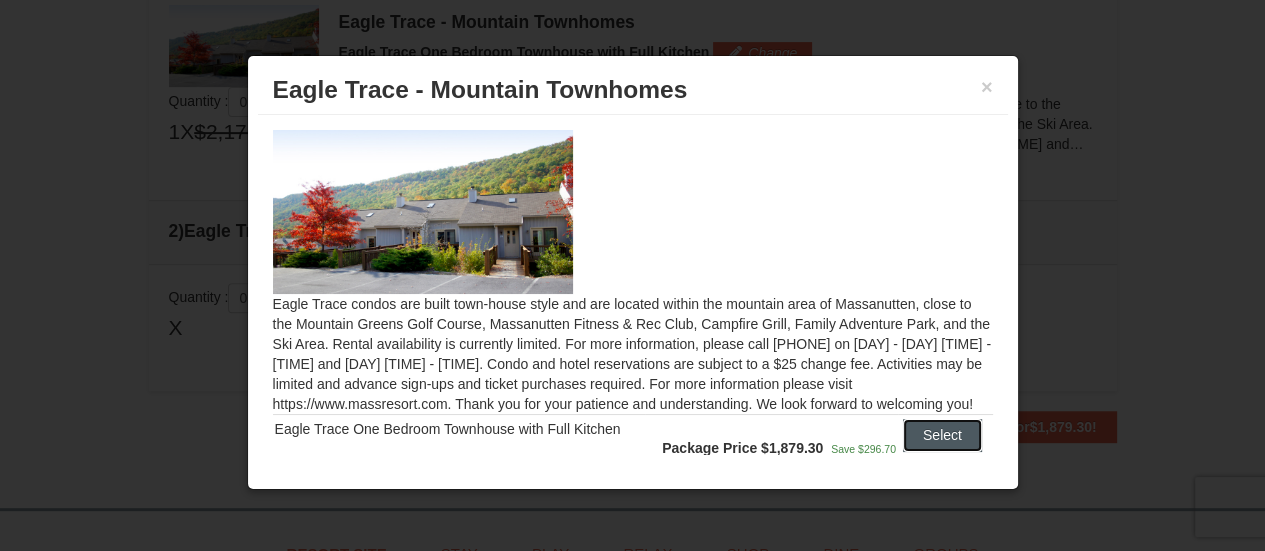 click on "Select" at bounding box center [942, 435] 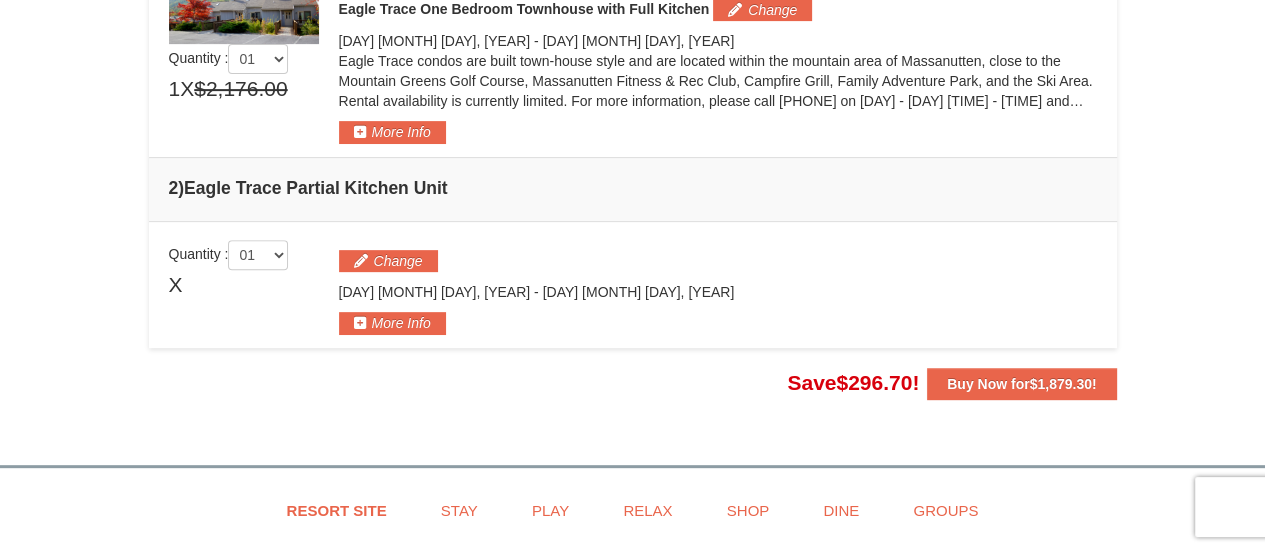 scroll, scrollTop: 659, scrollLeft: 0, axis: vertical 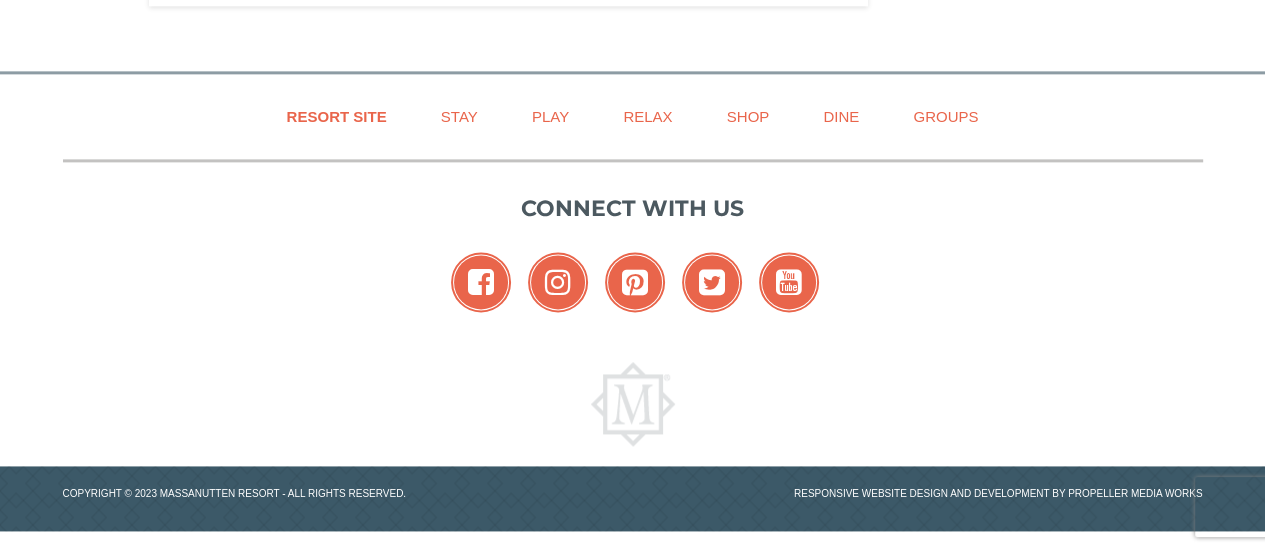 select on "8" 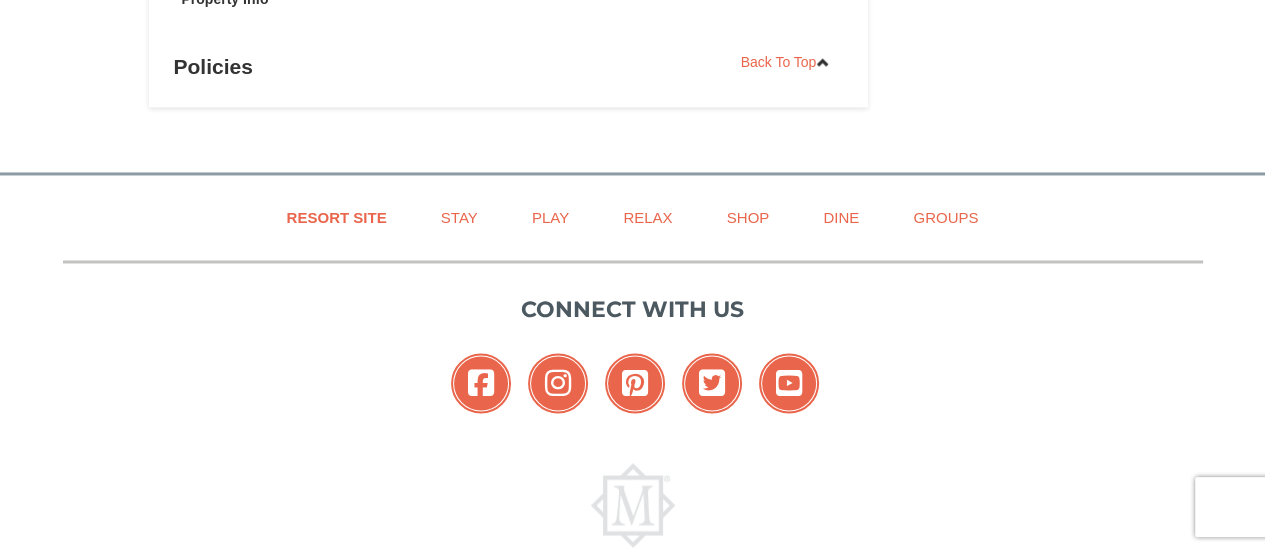 scroll, scrollTop: 1864, scrollLeft: 0, axis: vertical 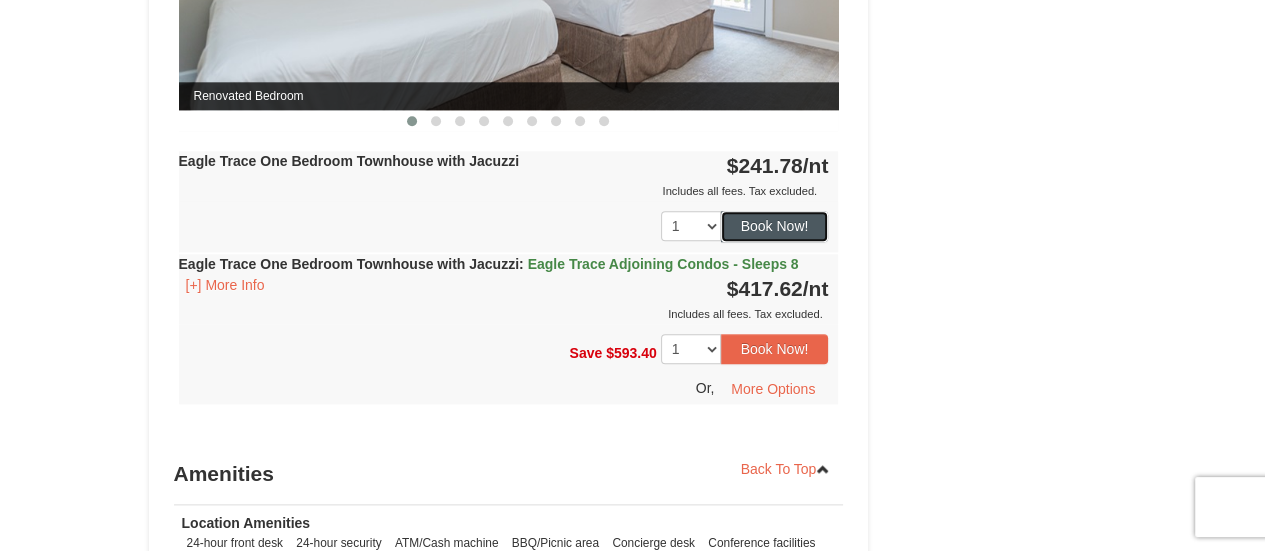 click on "Book Now!" at bounding box center [775, 226] 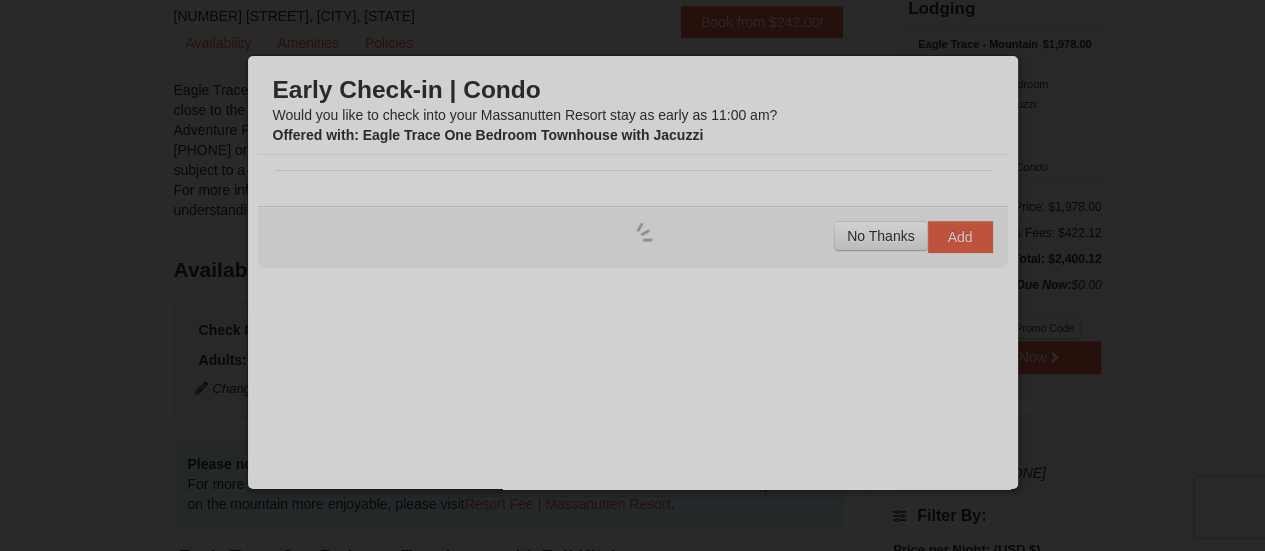 scroll, scrollTop: 195, scrollLeft: 0, axis: vertical 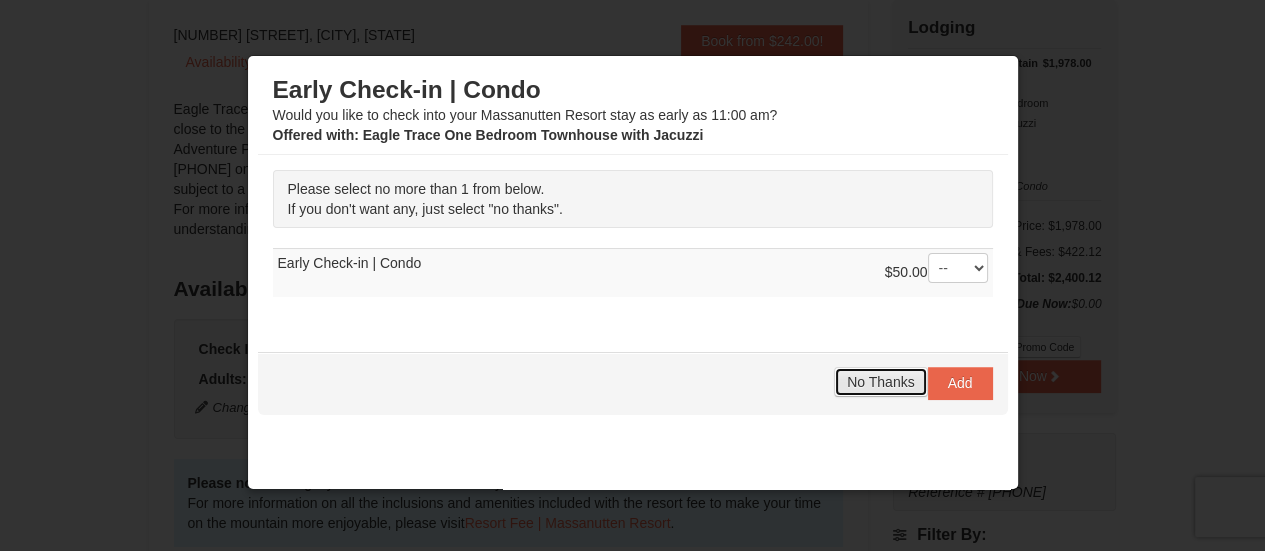 click on "No Thanks" at bounding box center (880, 382) 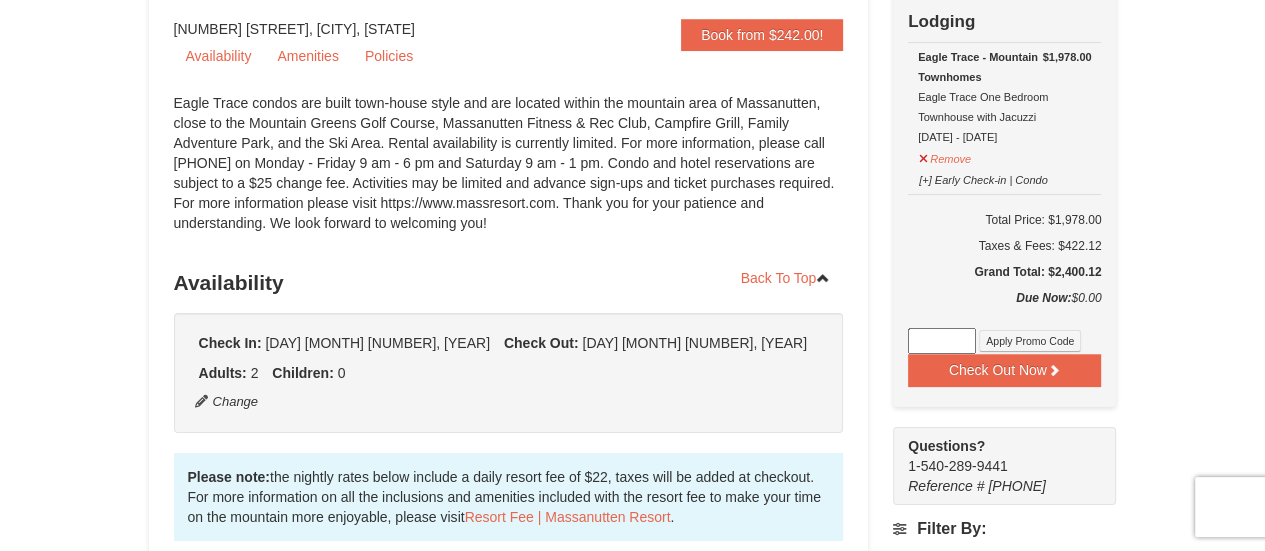 scroll, scrollTop: 175, scrollLeft: 0, axis: vertical 